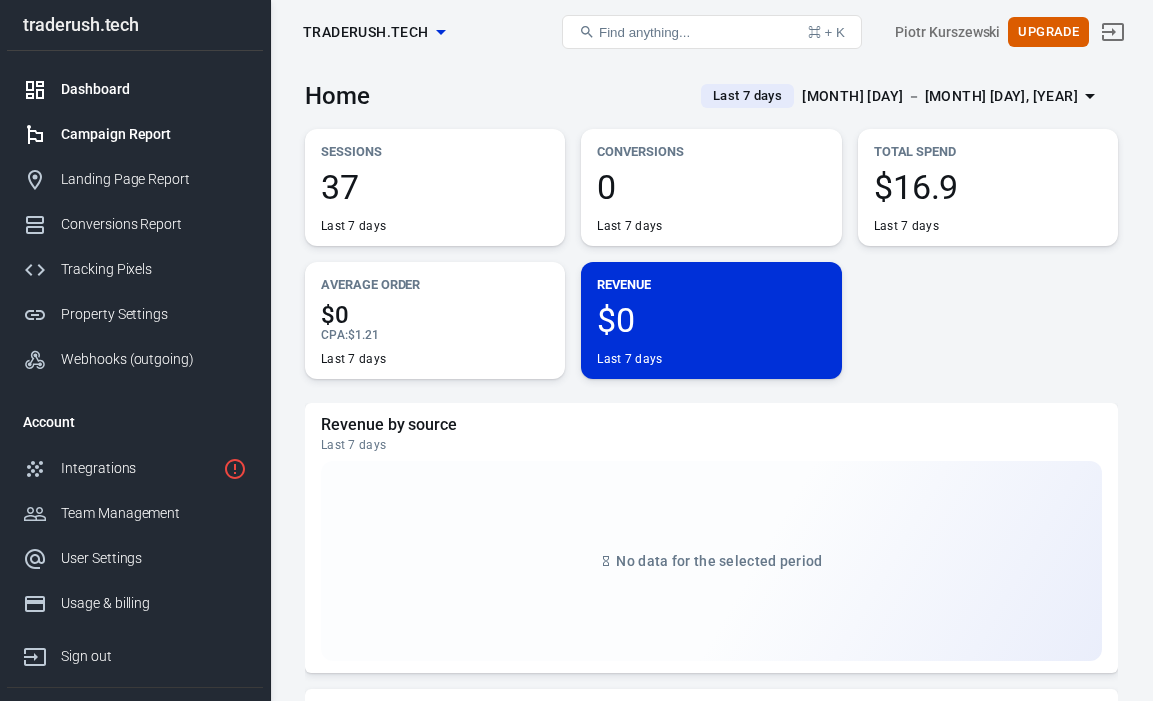 scroll, scrollTop: 0, scrollLeft: 0, axis: both 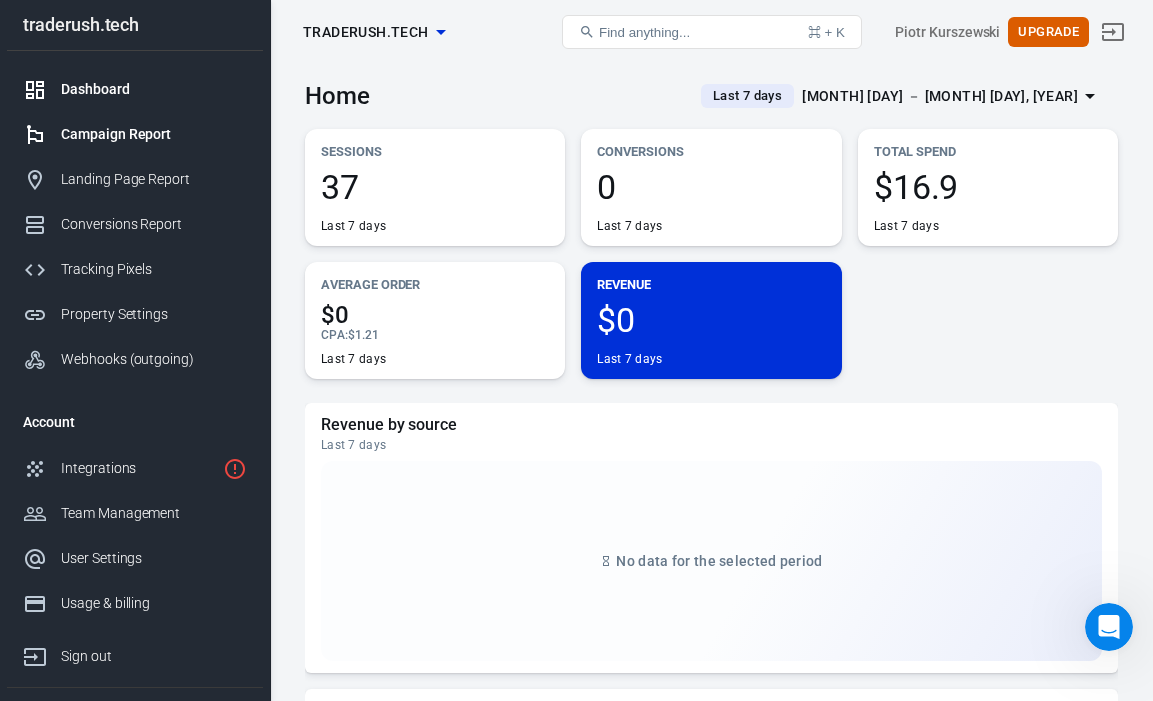 click on "Campaign Report" at bounding box center (154, 134) 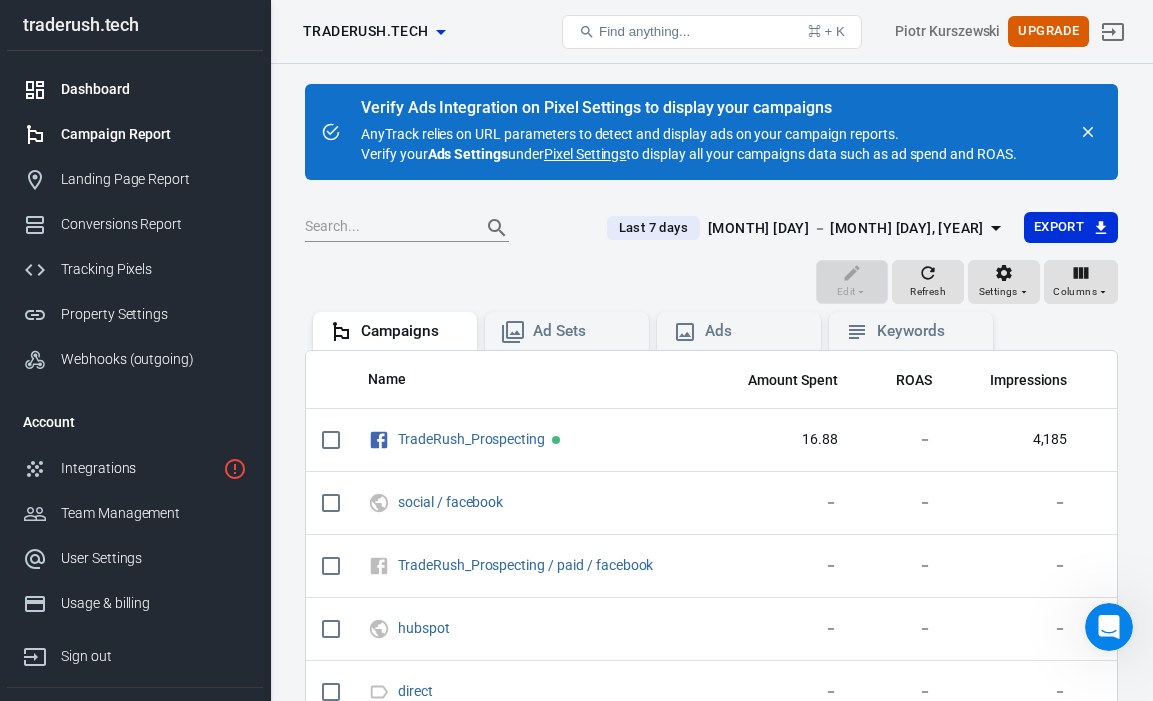 click on "Dashboard" at bounding box center [135, 89] 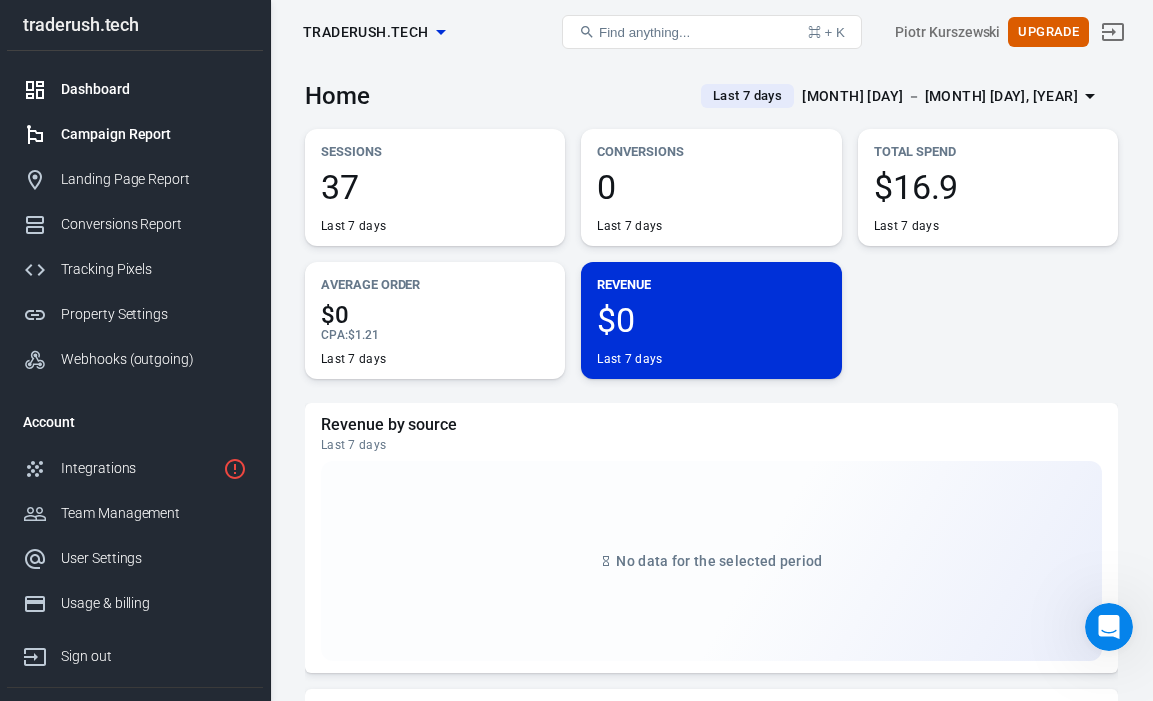 click on "Campaign Report" at bounding box center (154, 134) 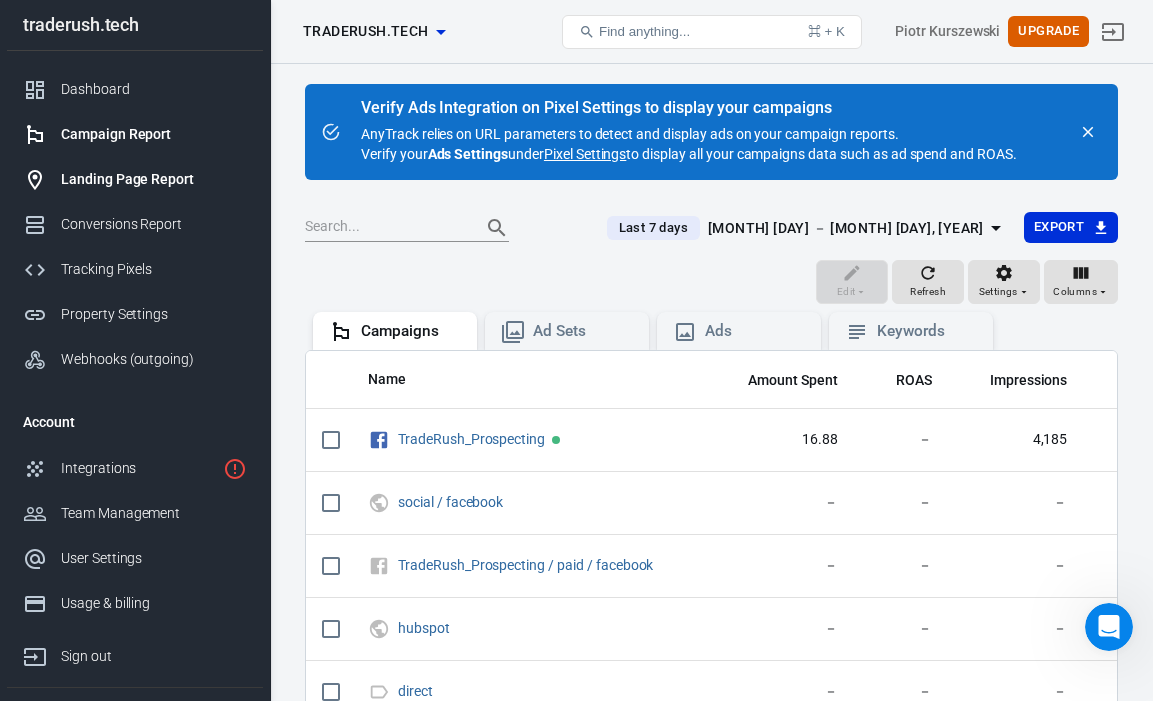 click on "Landing Page Report" at bounding box center [154, 179] 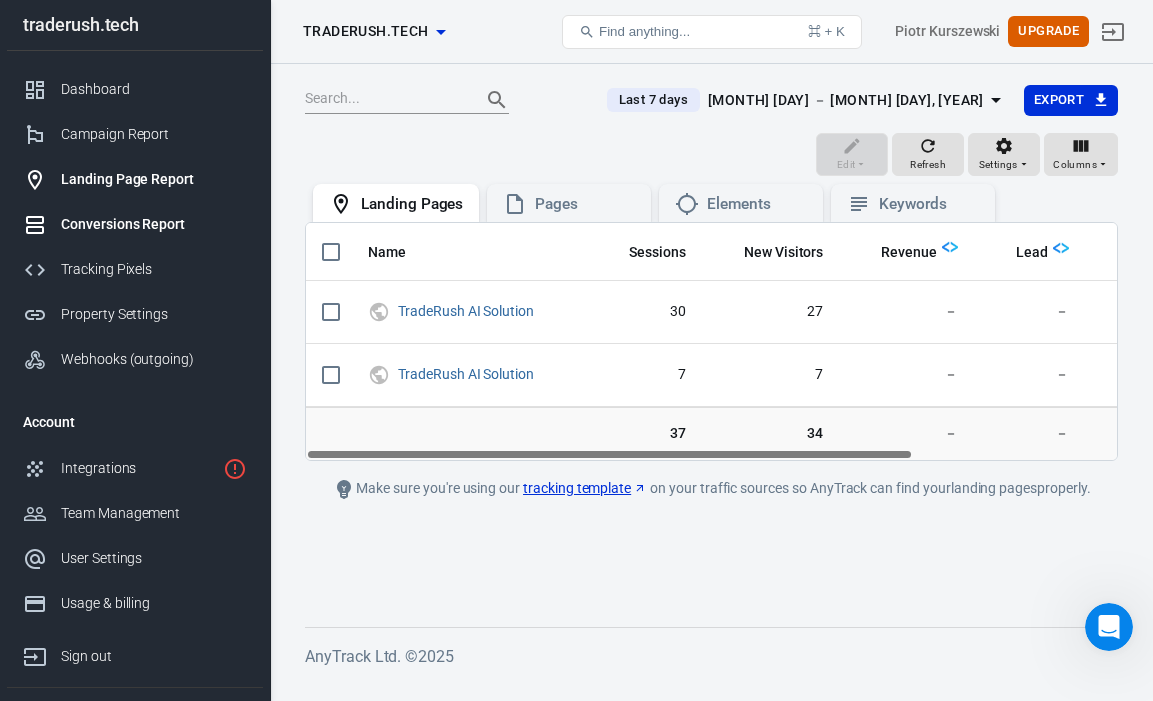 click on "Conversions Report" at bounding box center (154, 224) 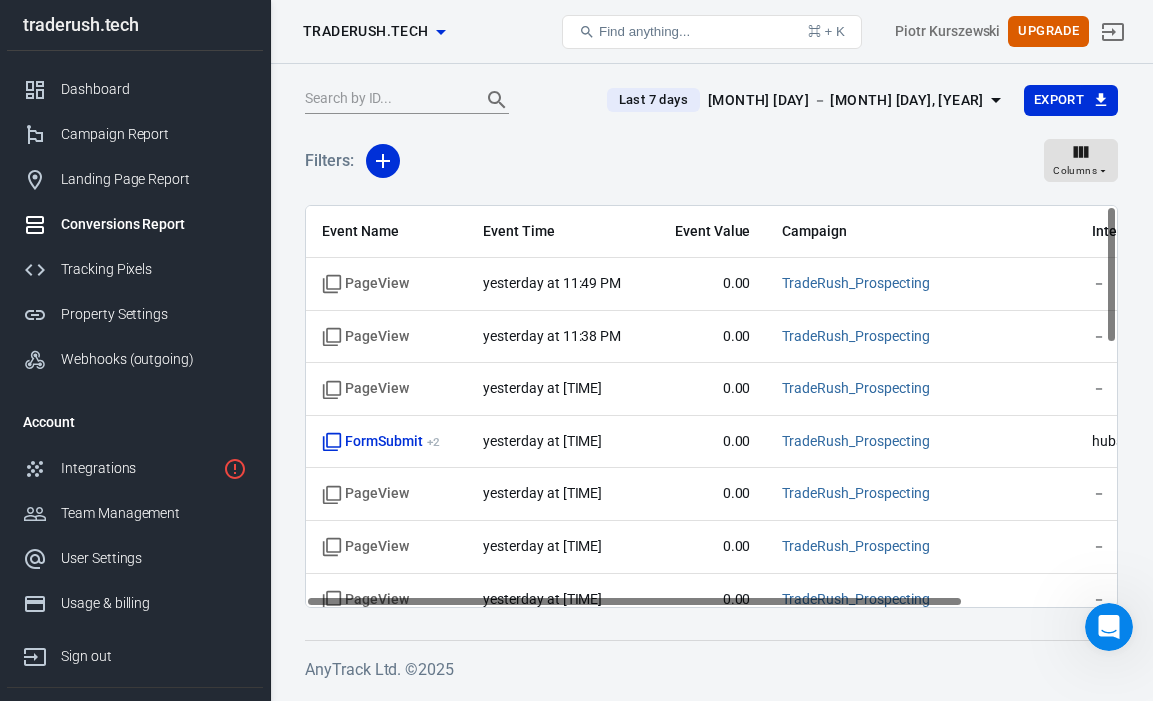 click on "Conversions Report" at bounding box center (135, 224) 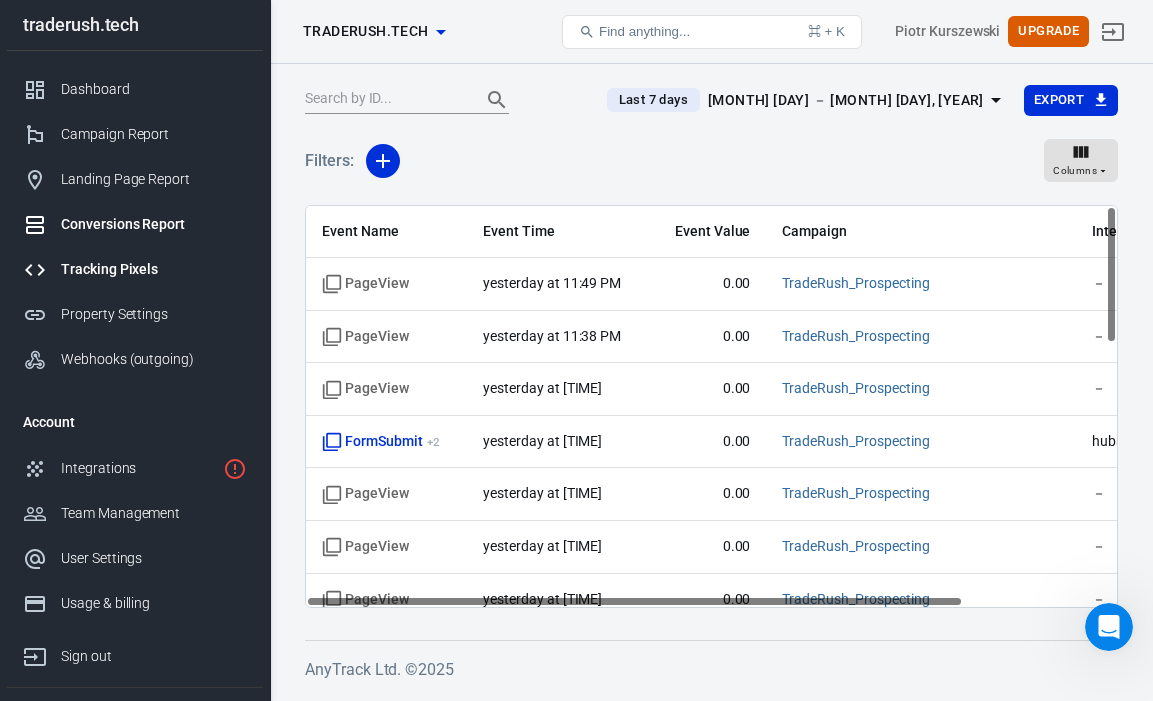 click on "Tracking Pixels" at bounding box center (154, 269) 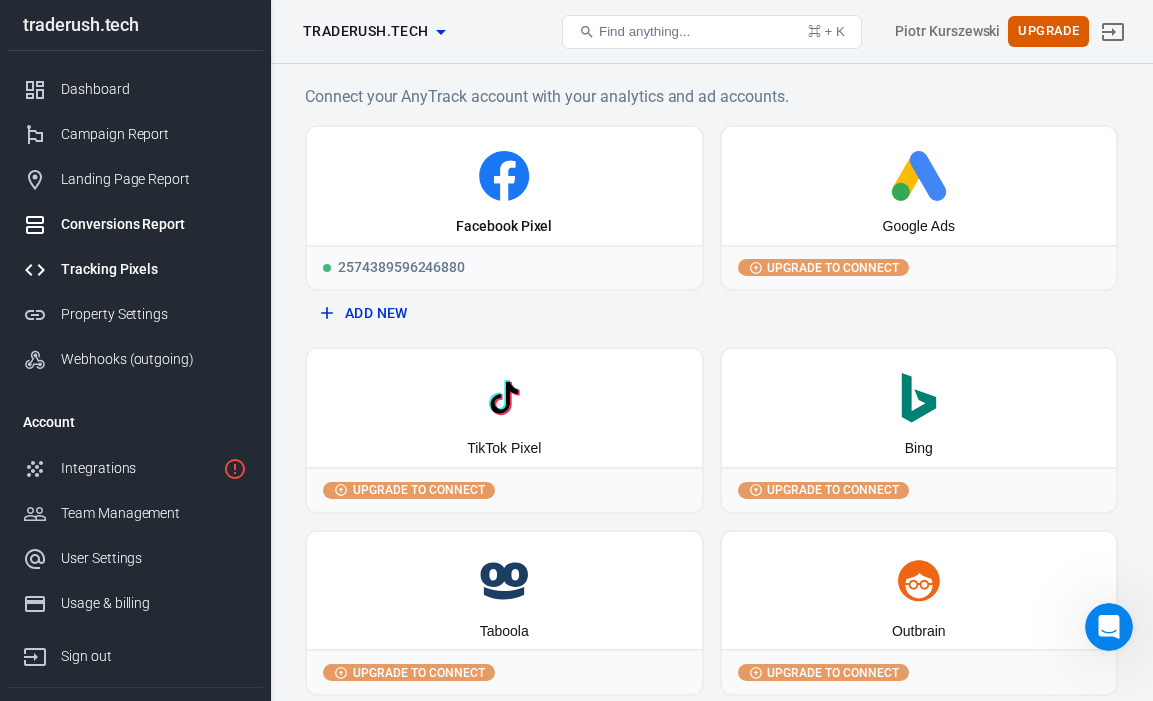 click on "Conversions Report" at bounding box center (154, 224) 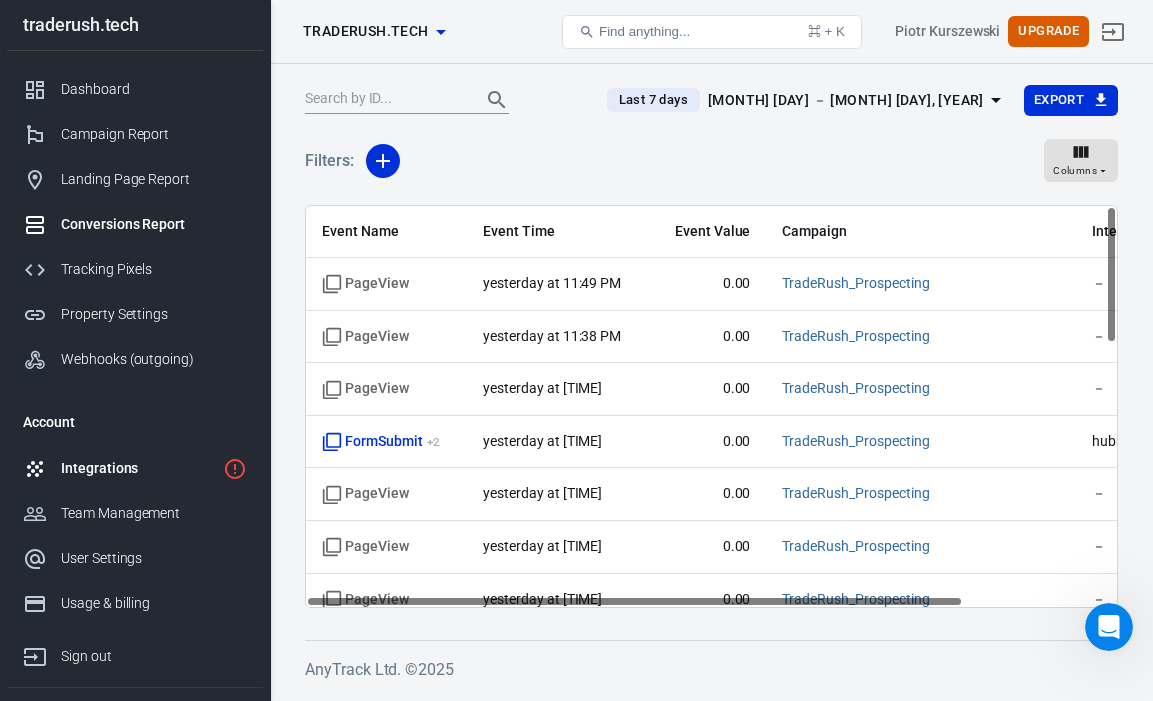 click on "Integrations" at bounding box center (138, 468) 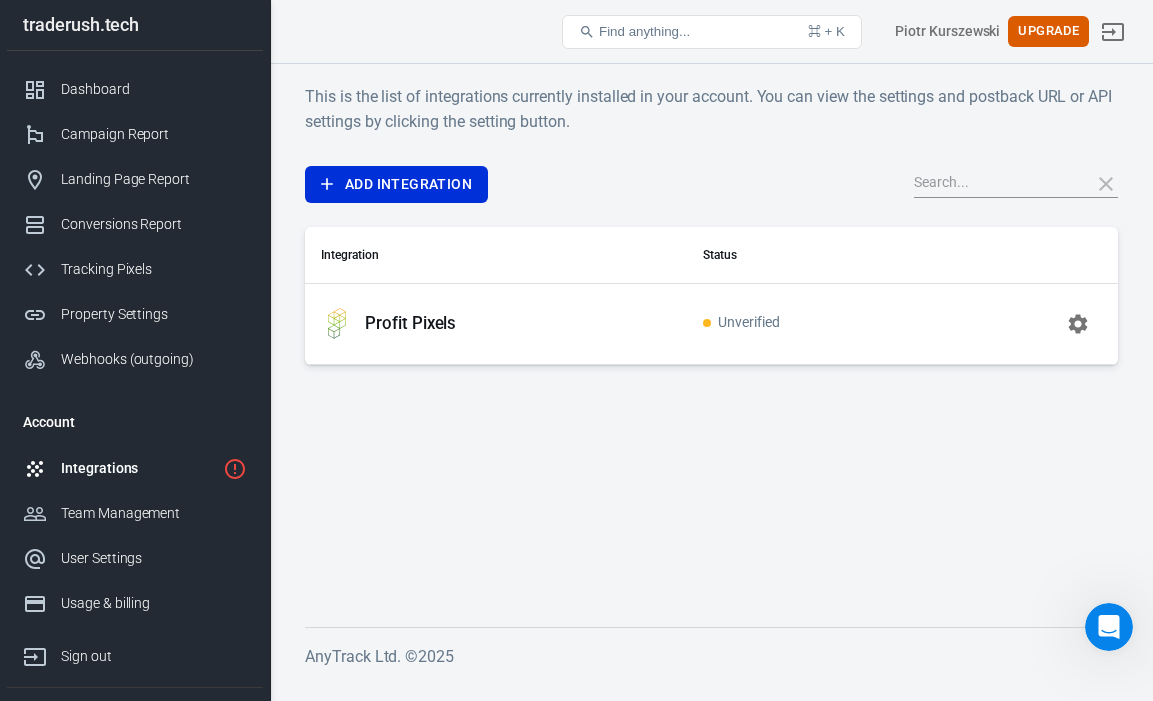 click on "Profit Pixels" at bounding box center [410, 323] 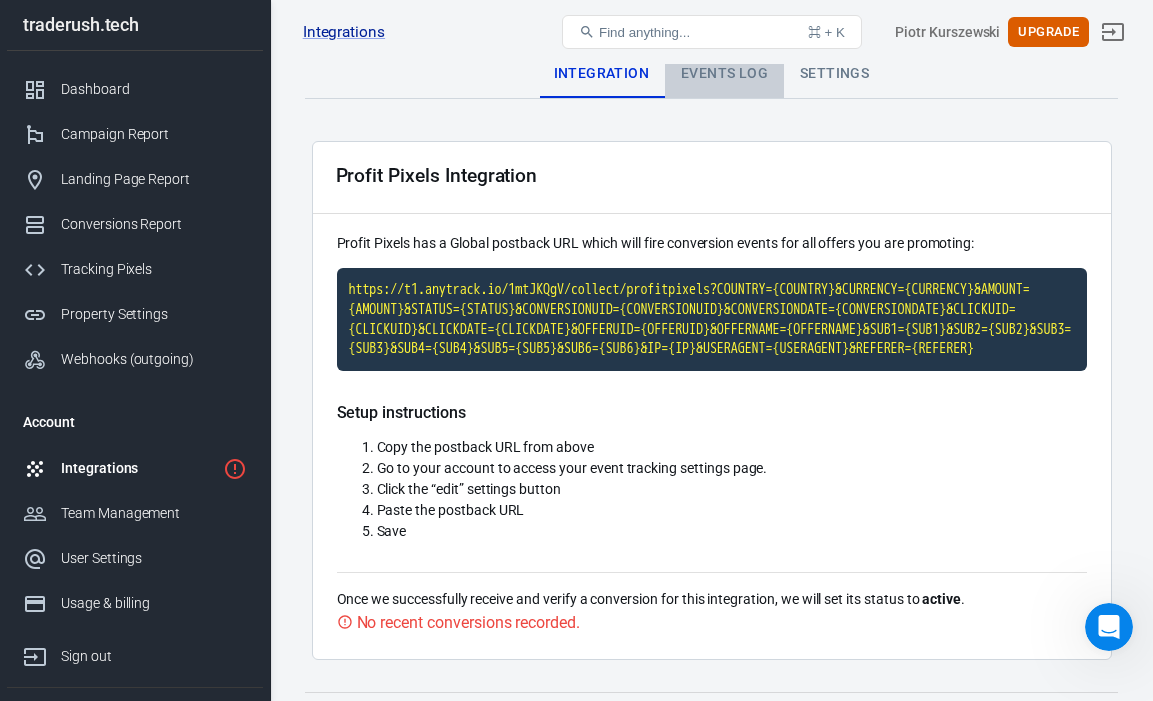 click on "Events Log" at bounding box center (724, 74) 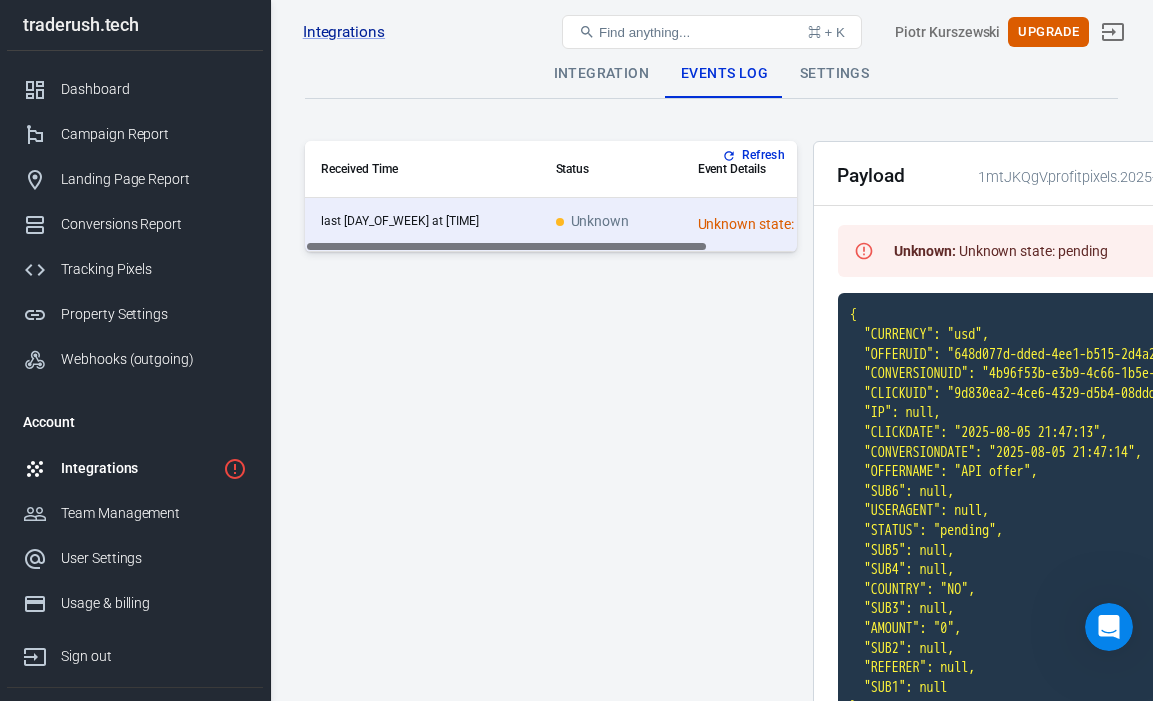 click on "Integration" at bounding box center (601, 74) 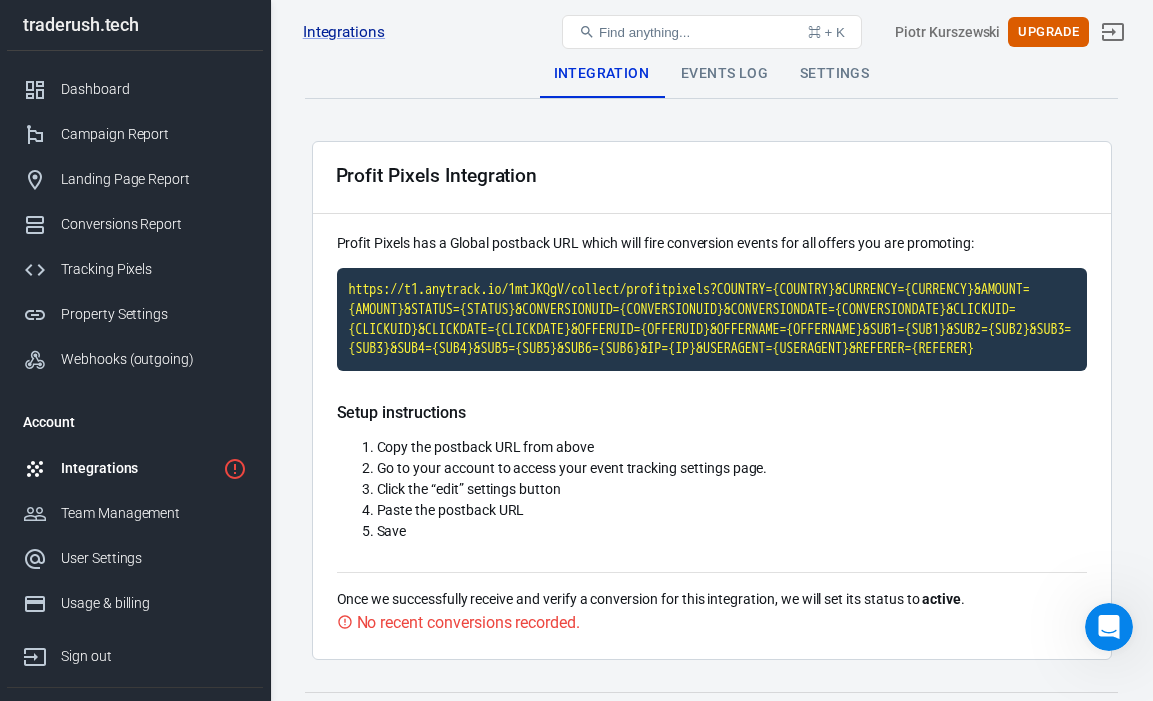 click on "Events Log" at bounding box center [724, 74] 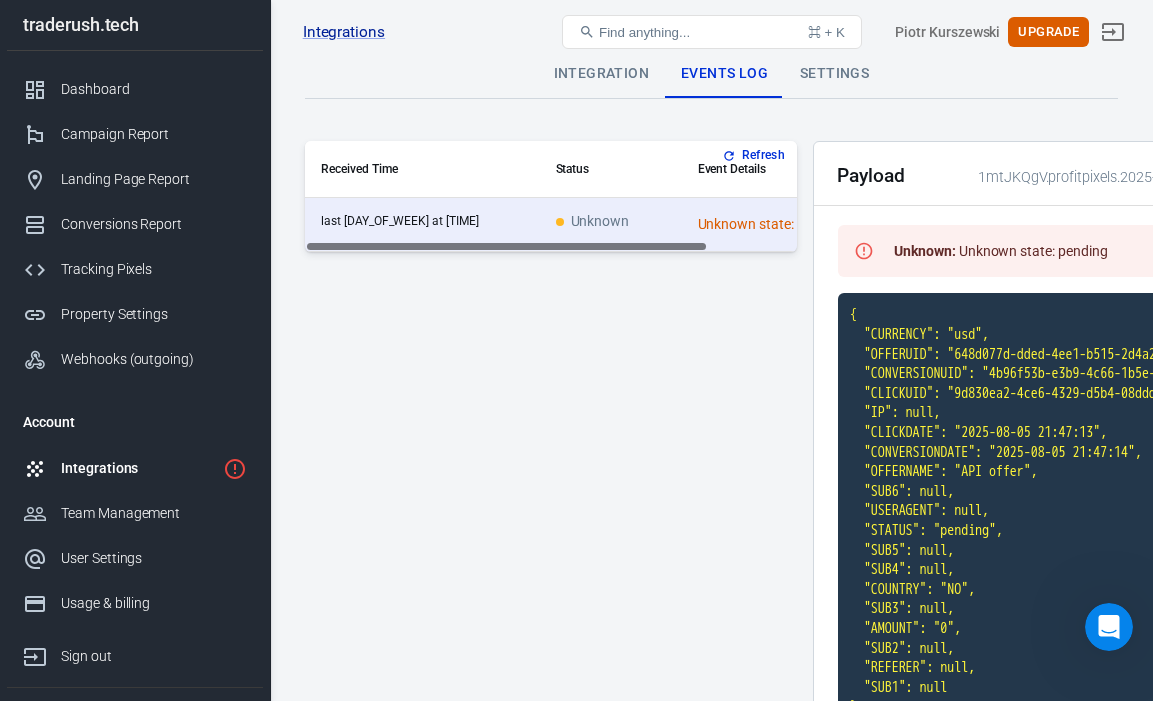 click on "Integration" at bounding box center (601, 74) 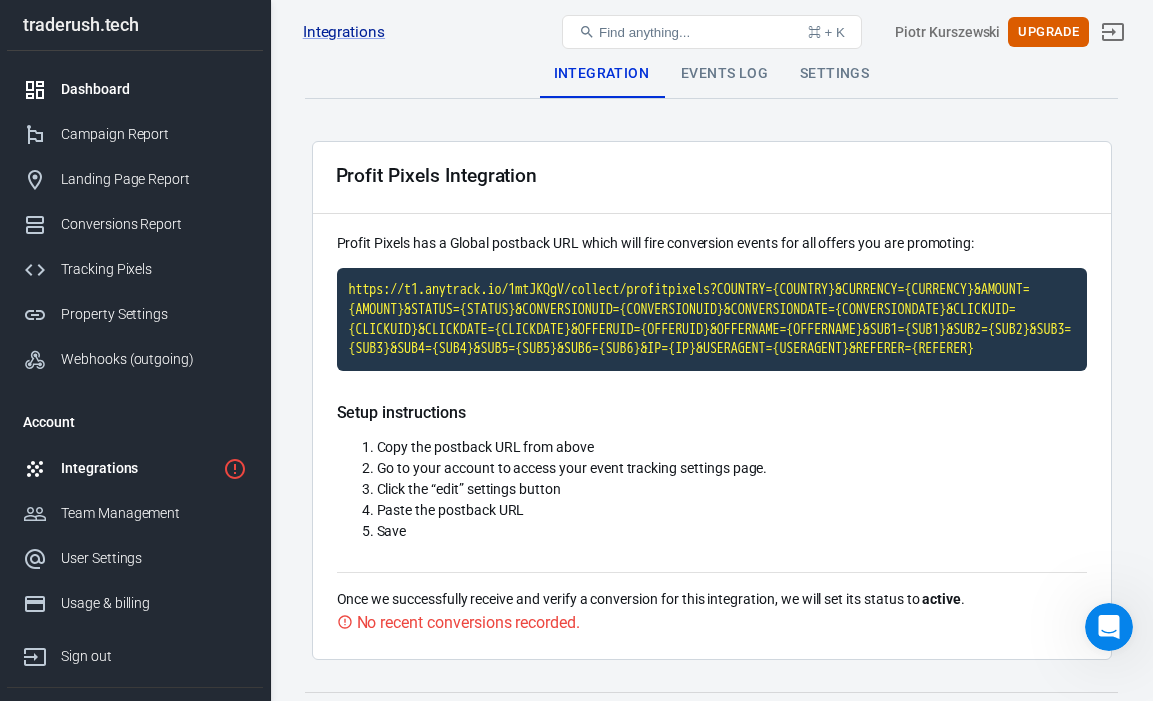 click on "Dashboard" at bounding box center [154, 89] 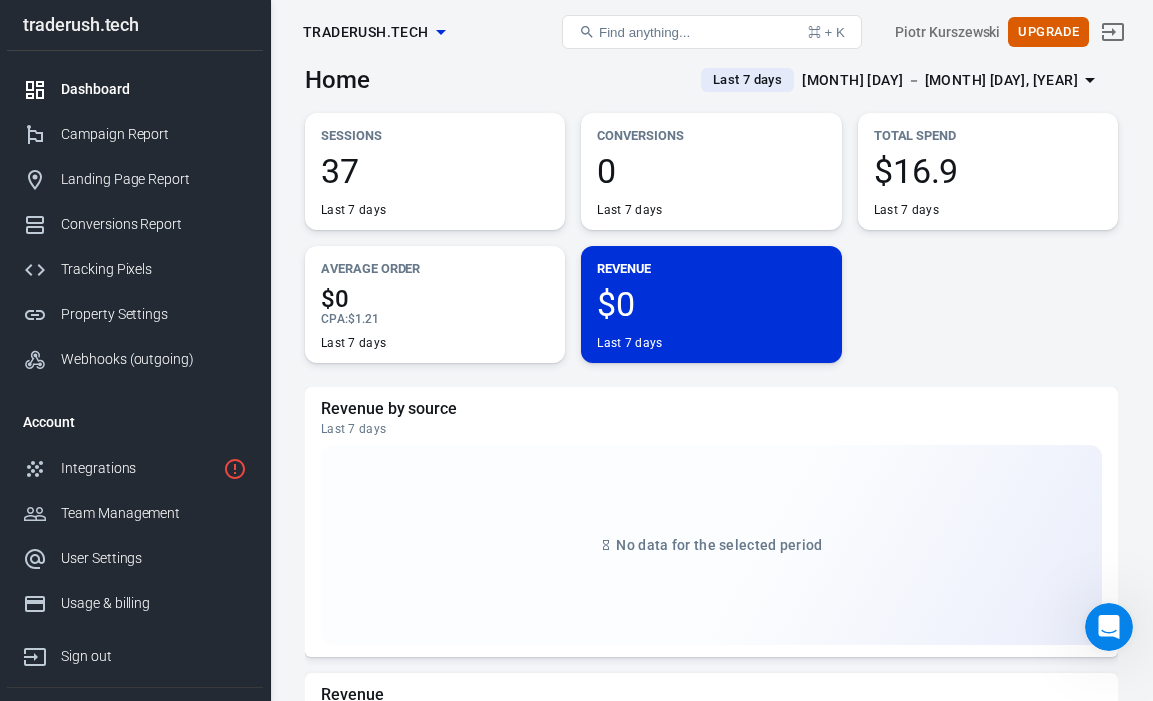 scroll, scrollTop: 7, scrollLeft: 0, axis: vertical 